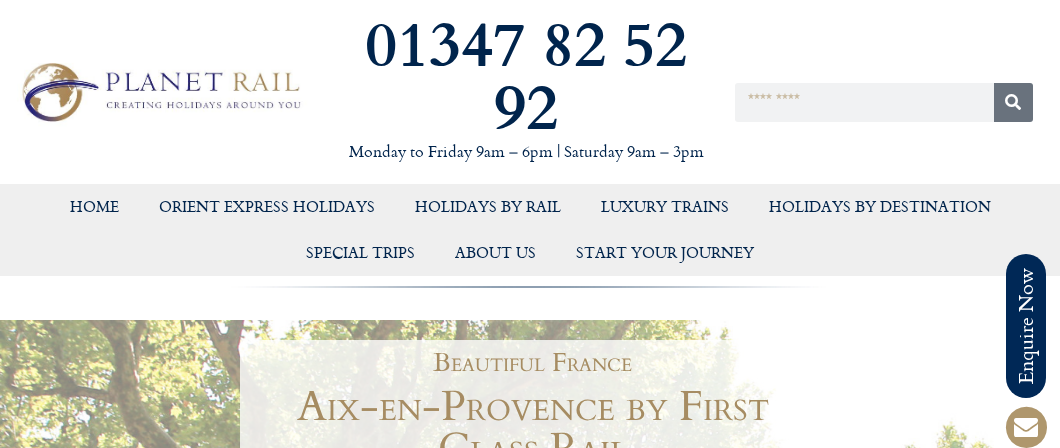 scroll, scrollTop: 0, scrollLeft: 0, axis: both 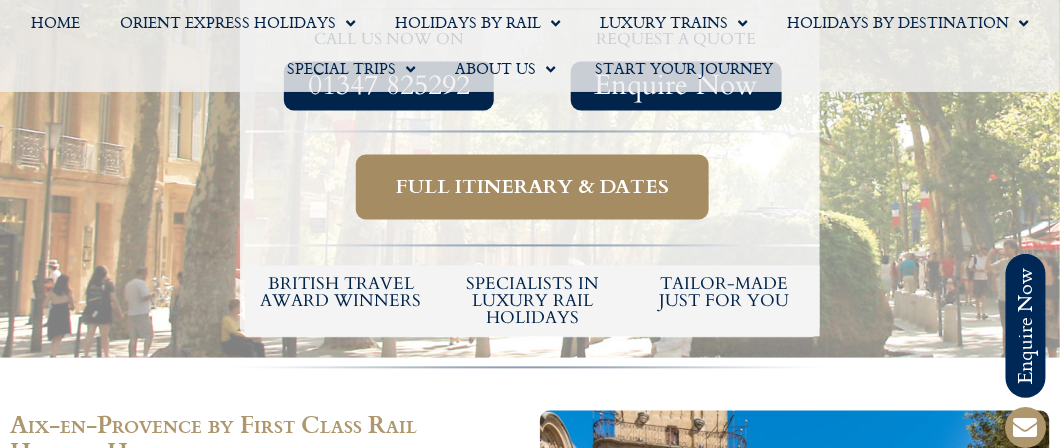 drag, startPoint x: 1067, startPoint y: 25, endPoint x: 1040, endPoint y: 94, distance: 74.094536 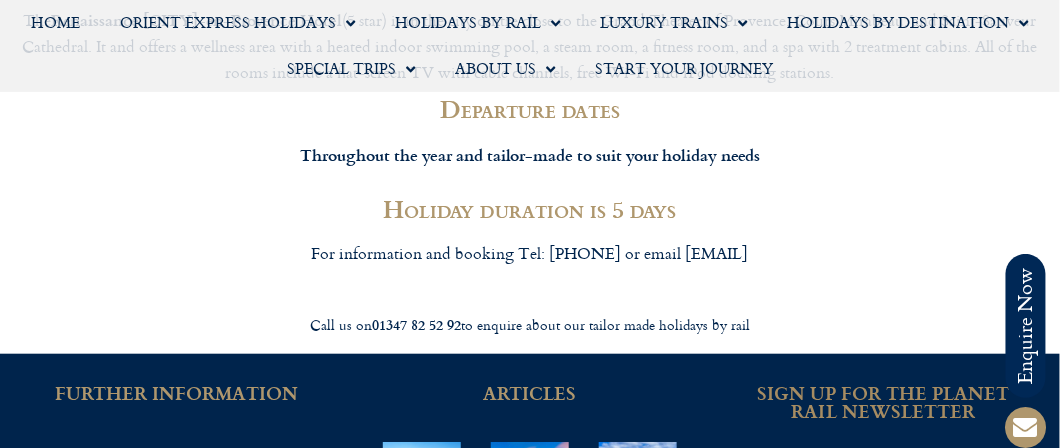 scroll, scrollTop: 3963, scrollLeft: 0, axis: vertical 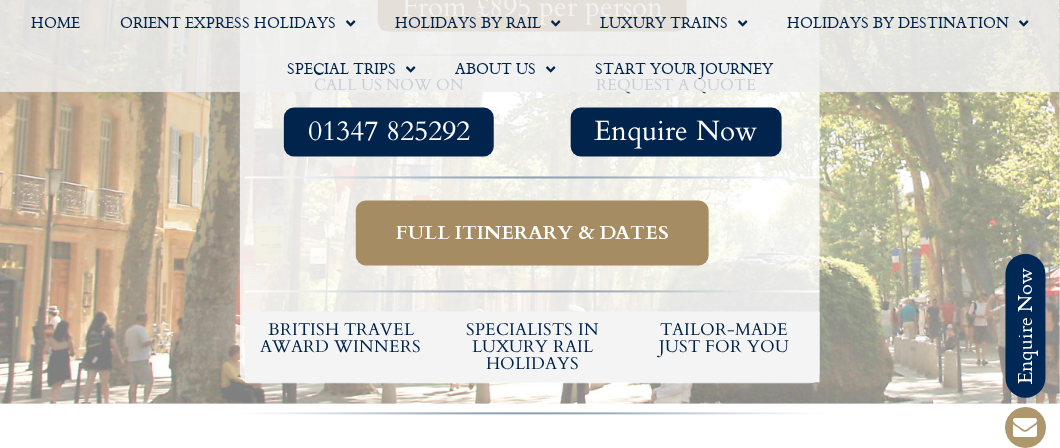 click on "Full itinerary & dates" at bounding box center (532, 233) 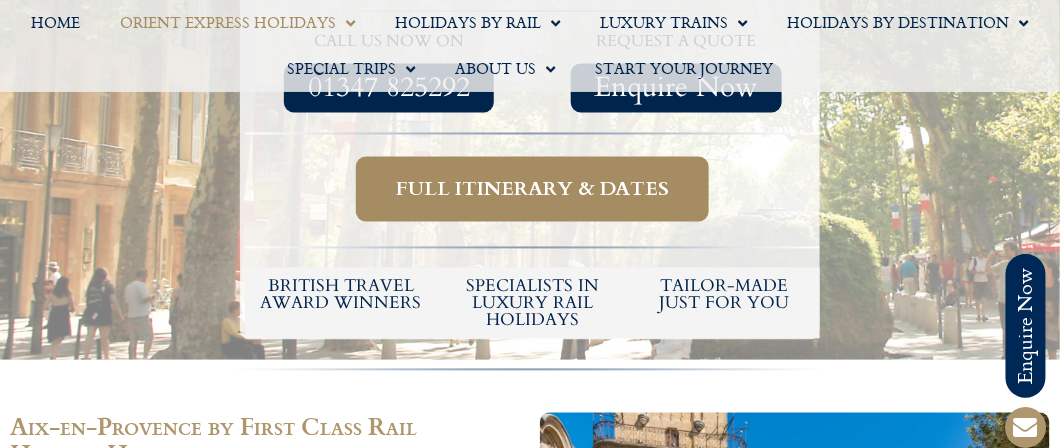 scroll, scrollTop: 836, scrollLeft: 0, axis: vertical 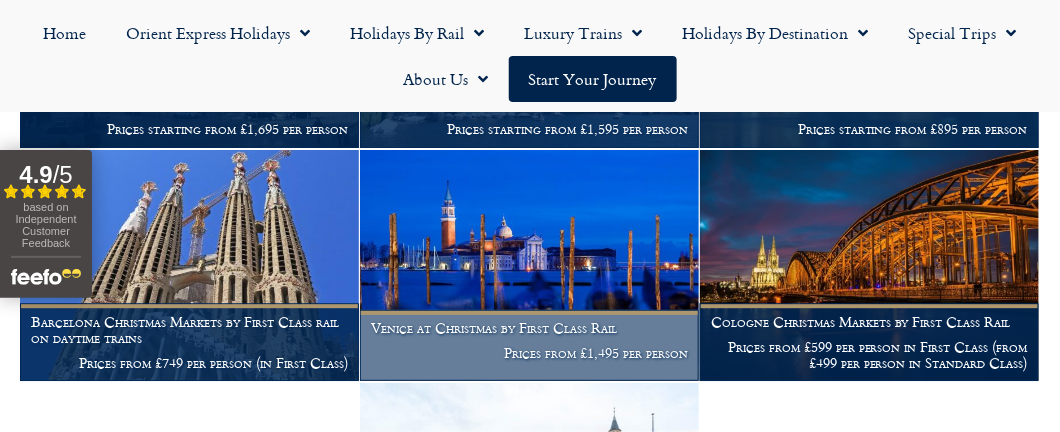 click on "Venice at Christmas by First Class Rail" at bounding box center [529, 328] 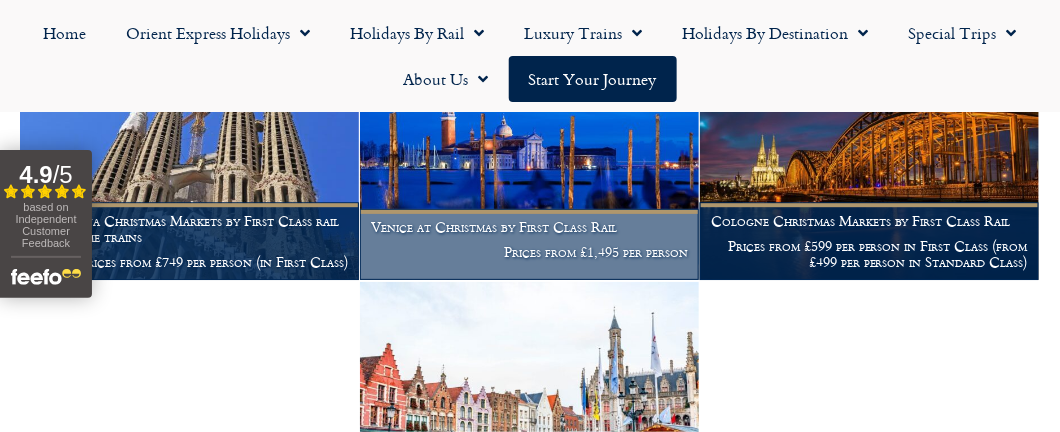 scroll, scrollTop: 1269, scrollLeft: 0, axis: vertical 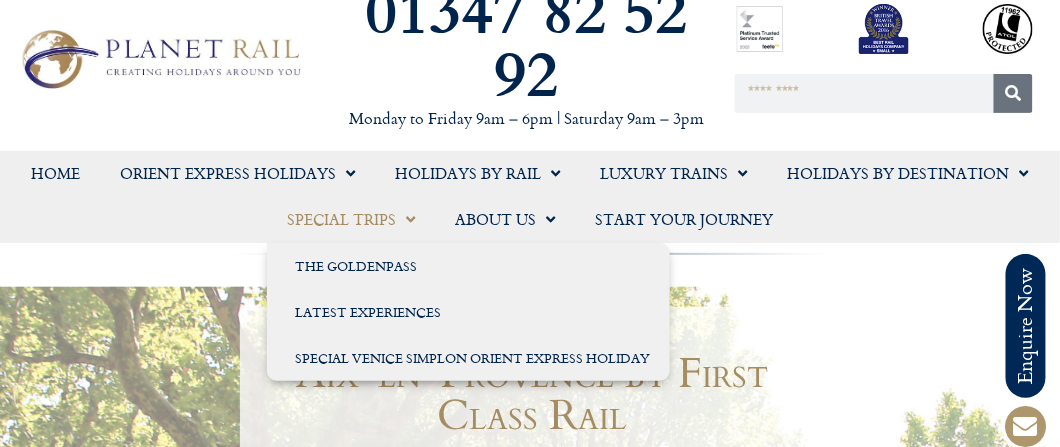 click on "Special Trips" 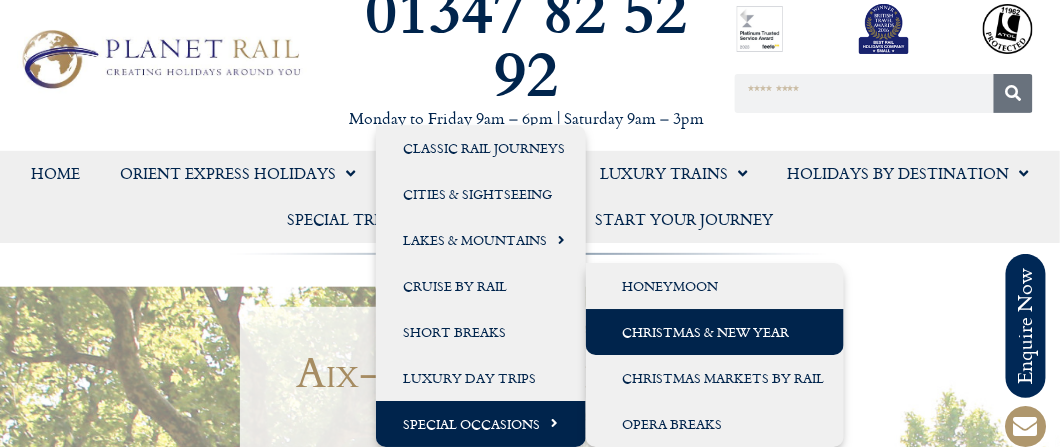 click on "Christmas & New Year" 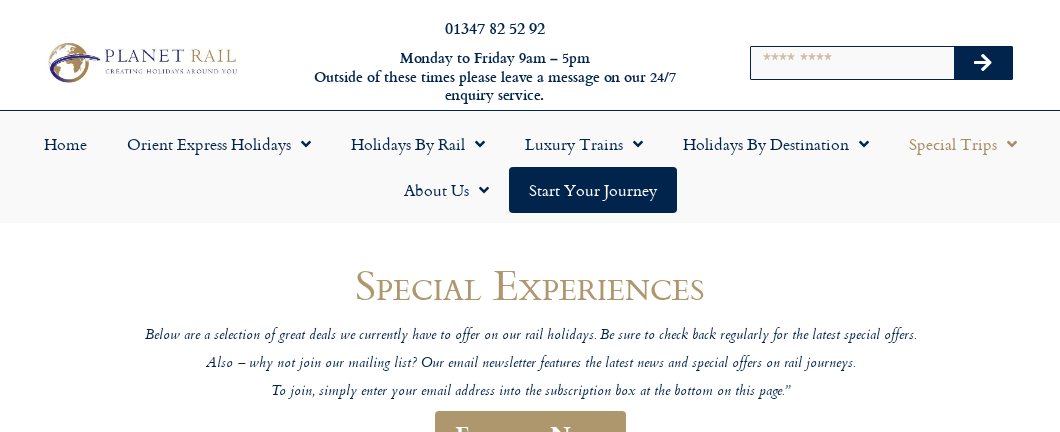 scroll, scrollTop: 0, scrollLeft: 0, axis: both 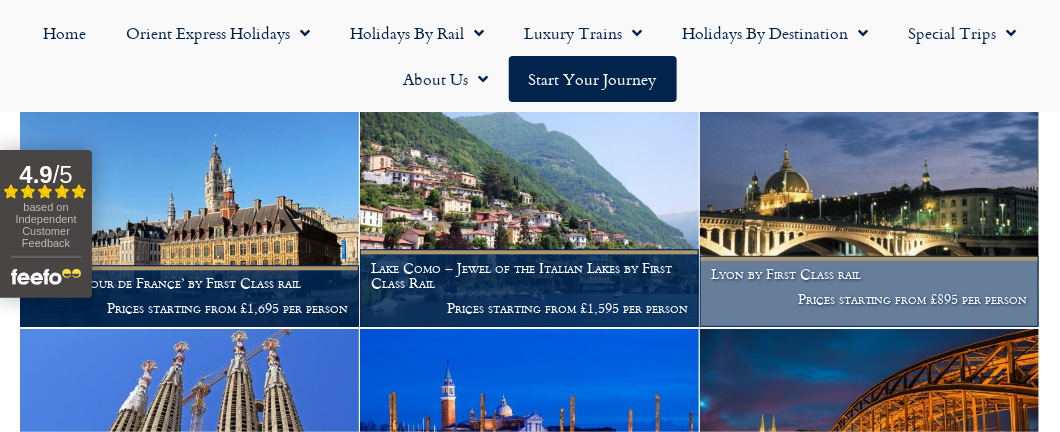 click at bounding box center [869, 210] 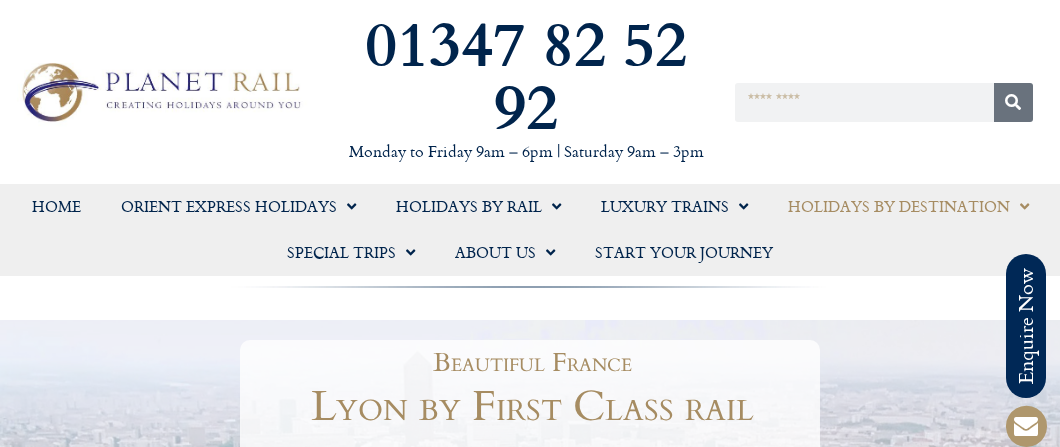 scroll, scrollTop: 0, scrollLeft: 0, axis: both 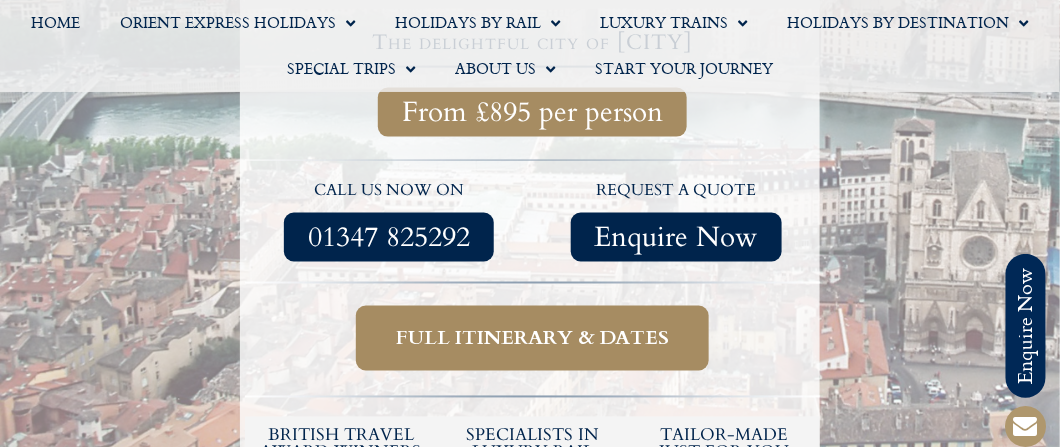 click on "Full itinerary & dates" at bounding box center [532, 338] 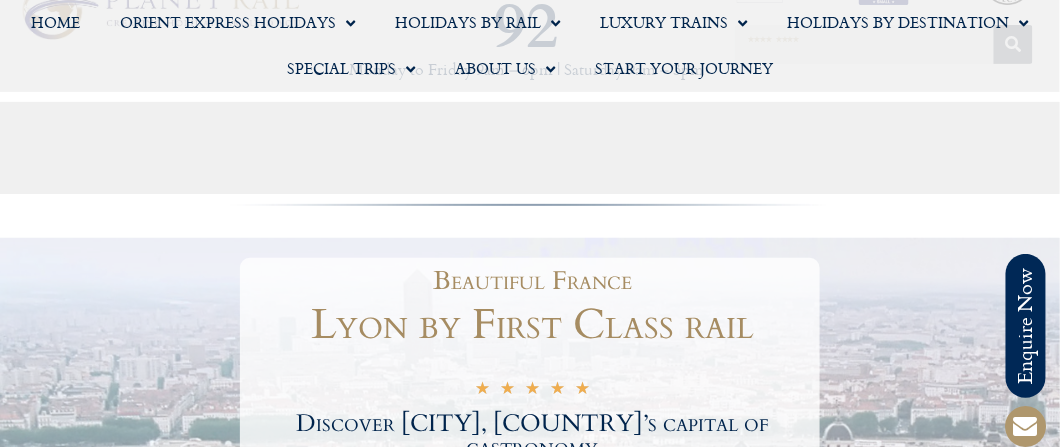 scroll, scrollTop: 0, scrollLeft: 0, axis: both 